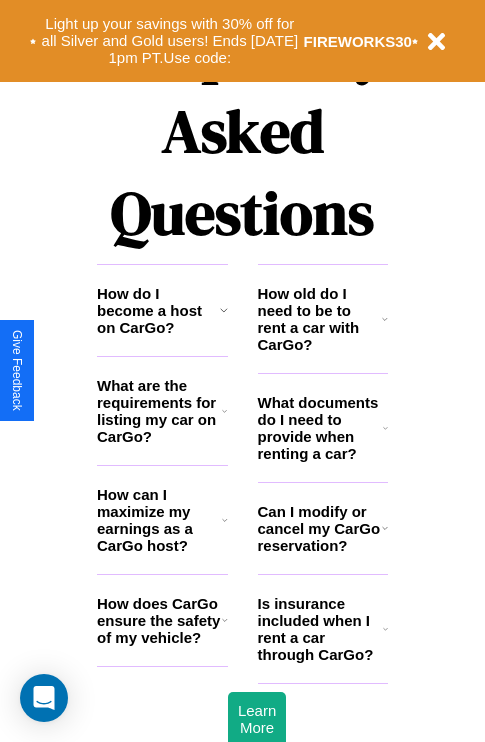 scroll, scrollTop: 2423, scrollLeft: 0, axis: vertical 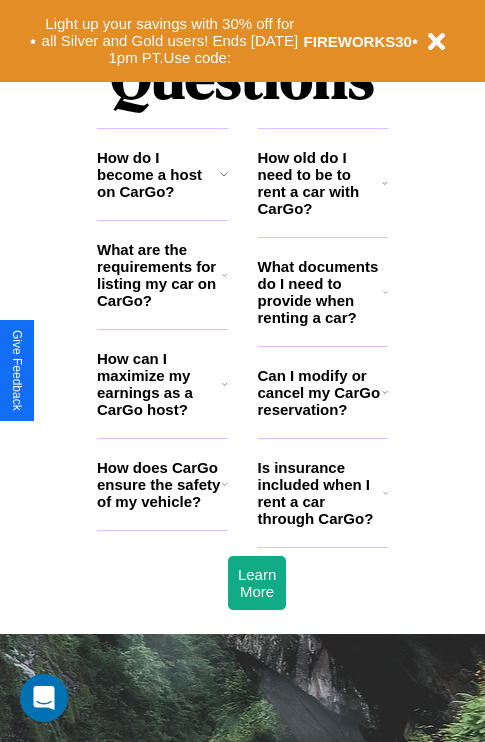 click 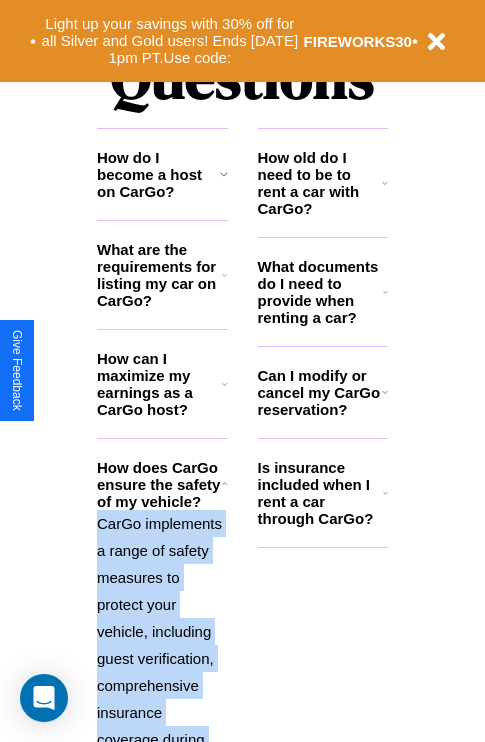click on "CarGo implements a range of safety measures to protect your vehicle, including guest verification, comprehensive insurance coverage during rentals, and a security deposit system. Additionally, we encourage hosts to review guests' profiles and ratings before accepting booking requests." at bounding box center [162, 753] 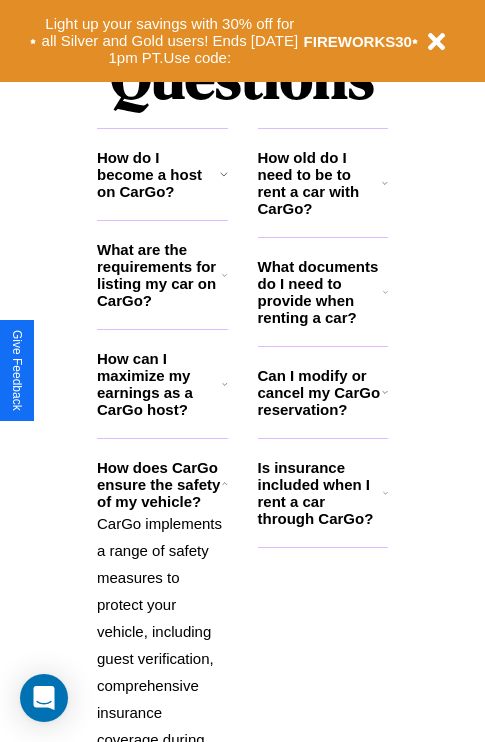 click 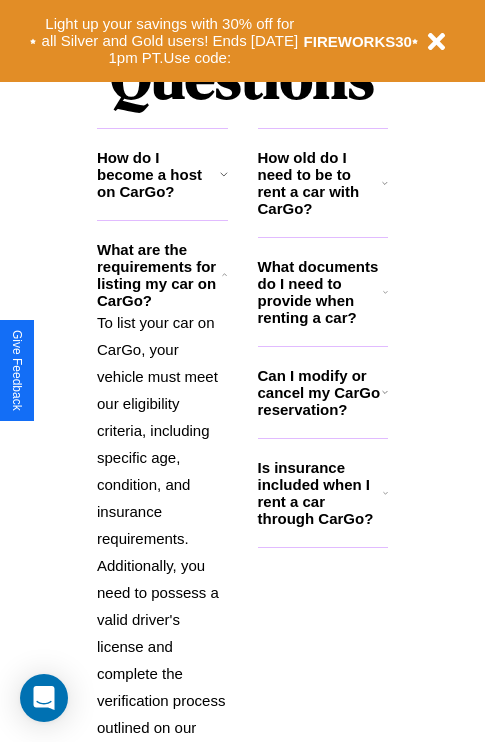 click on "What documents do I need to provide when renting a car?" at bounding box center [321, 292] 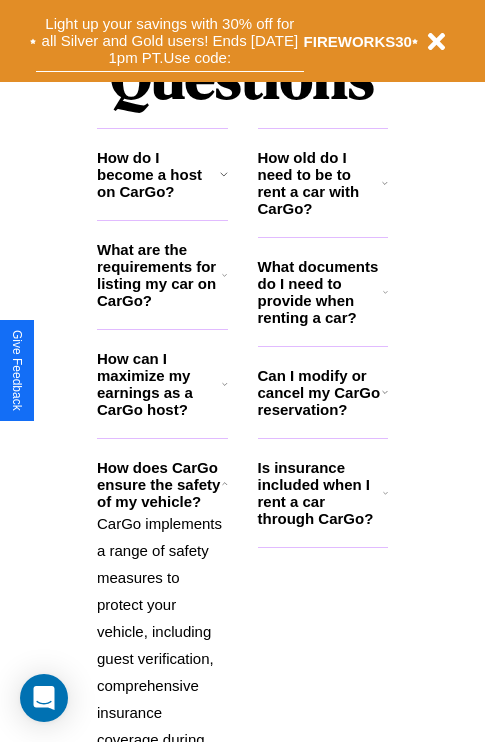 click on "Light up your savings with 30% off for all Silver and Gold users! Ends [DATE] 1pm PT.  Use code:" at bounding box center (170, 41) 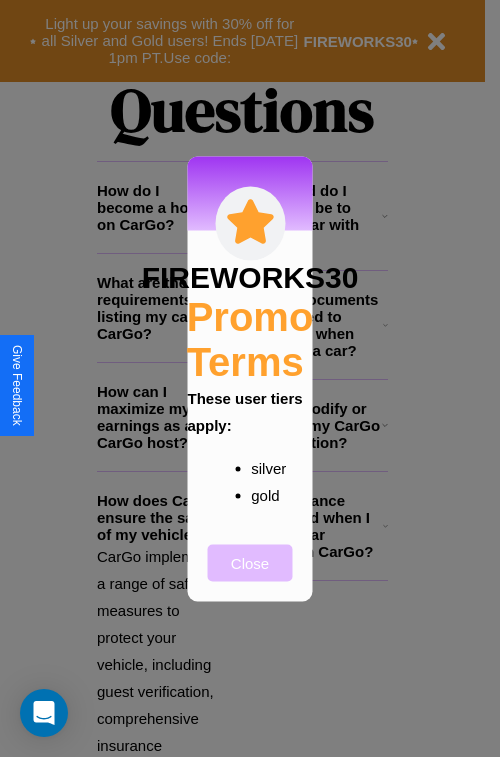 click on "Close" at bounding box center [250, 562] 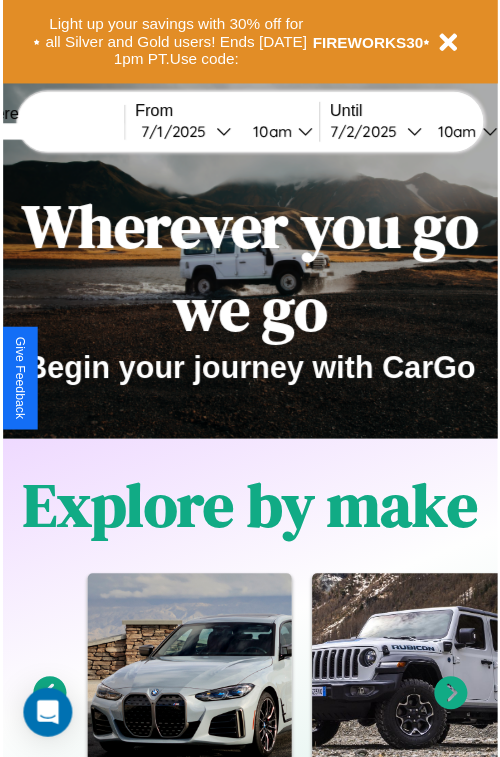 scroll, scrollTop: 0, scrollLeft: 0, axis: both 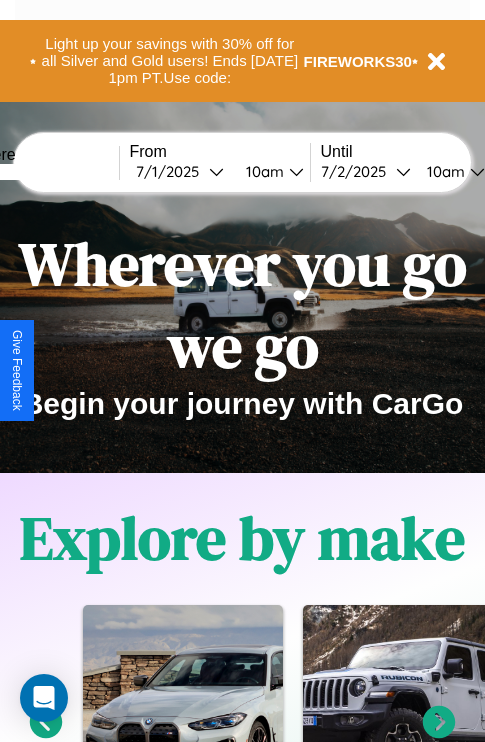 click at bounding box center [44, 172] 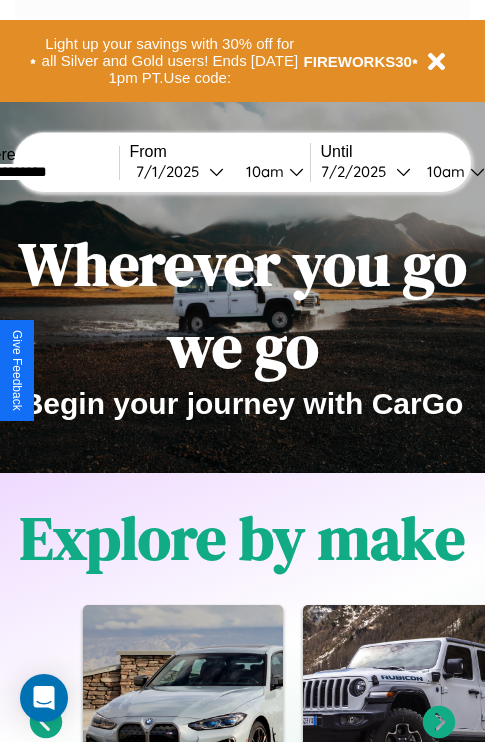 type on "**********" 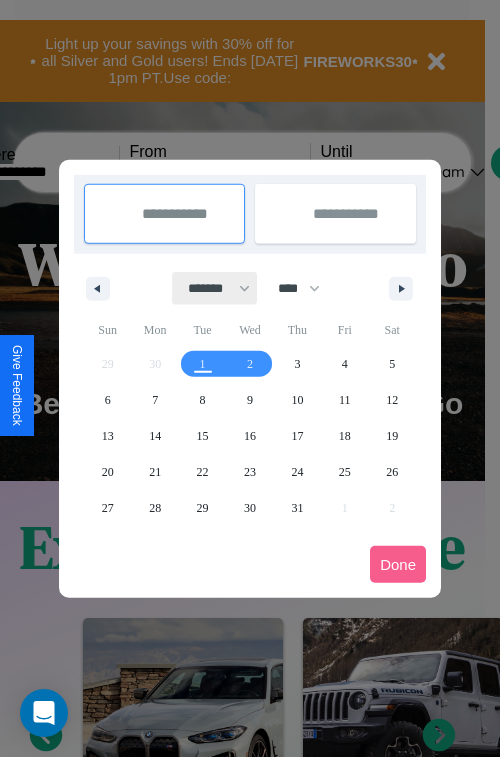 click on "******* ******** ***** ***** *** **** **** ****** ********* ******* ******** ********" at bounding box center (215, 288) 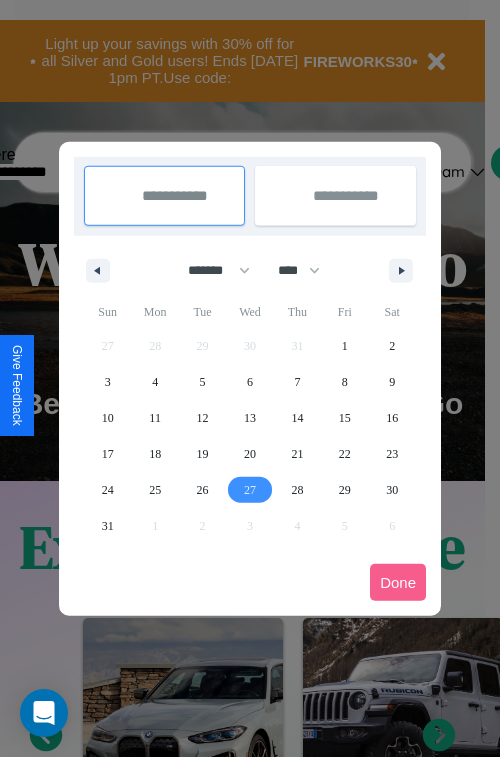 click on "27" at bounding box center (250, 490) 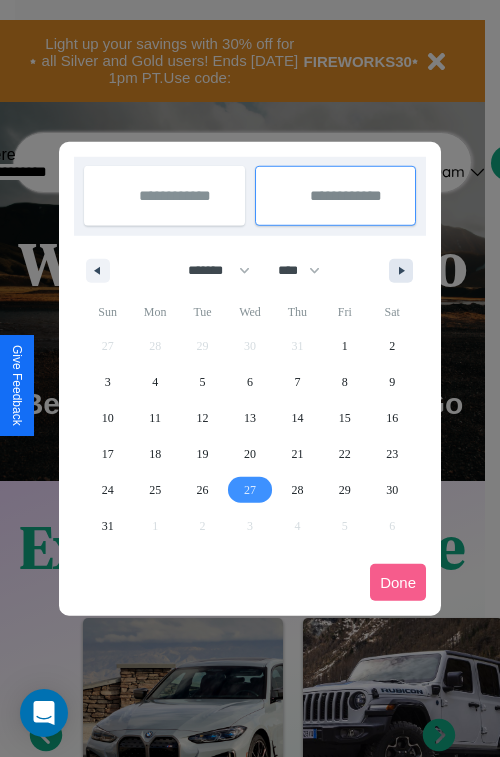 click at bounding box center (405, 271) 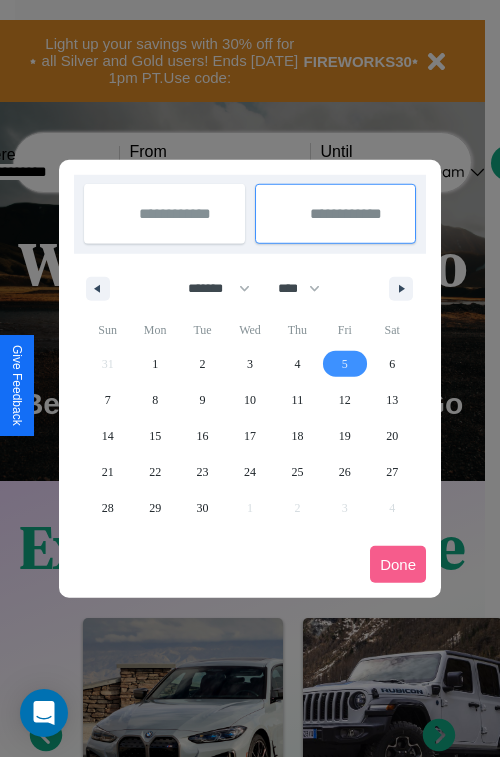 click on "5" at bounding box center [345, 364] 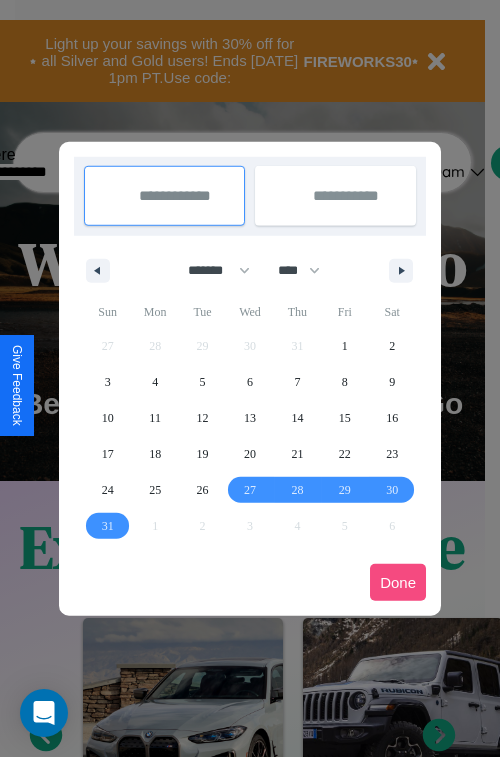 click on "Done" at bounding box center [398, 582] 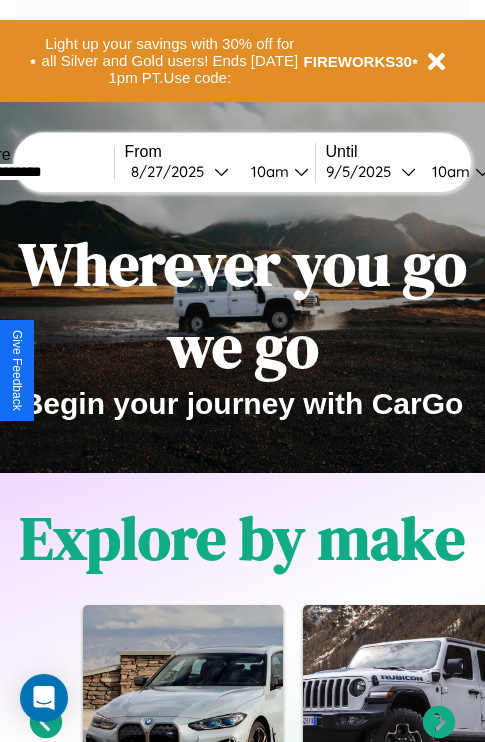 click on "10am" at bounding box center [267, 171] 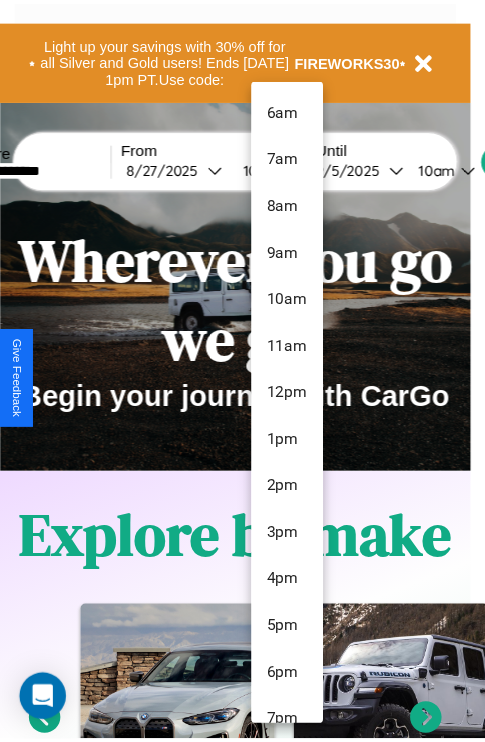 scroll, scrollTop: 211, scrollLeft: 0, axis: vertical 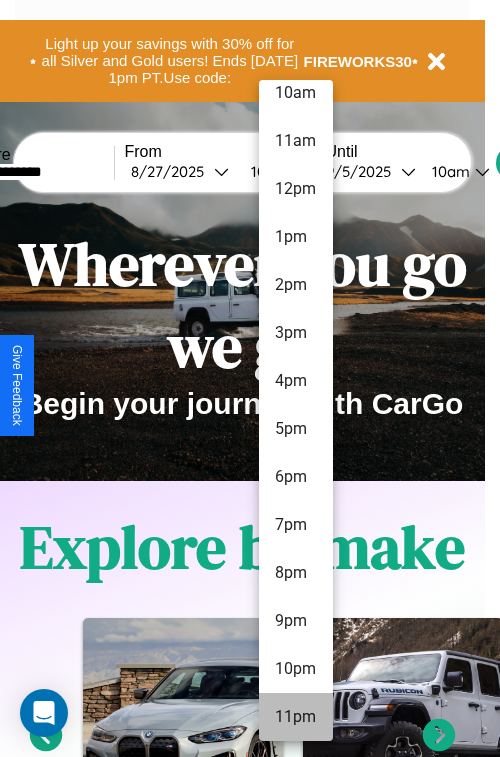 click on "11pm" at bounding box center [296, 717] 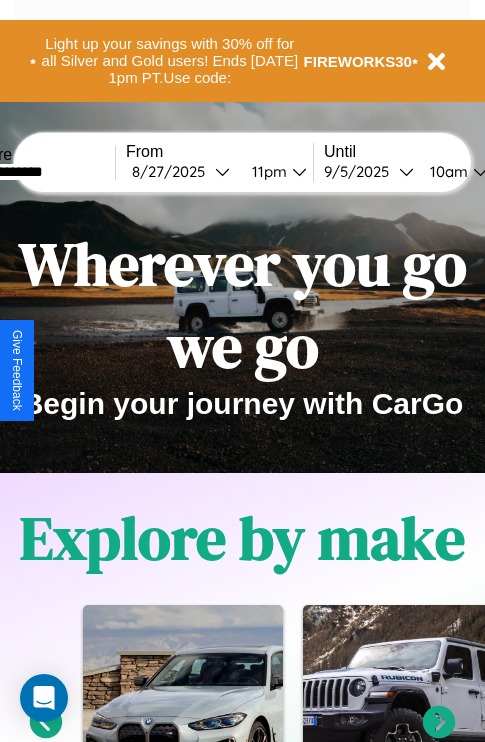 scroll, scrollTop: 0, scrollLeft: 71, axis: horizontal 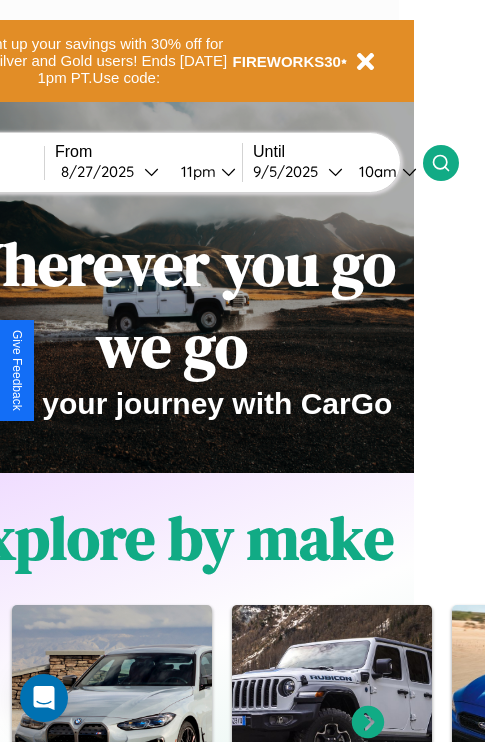 click 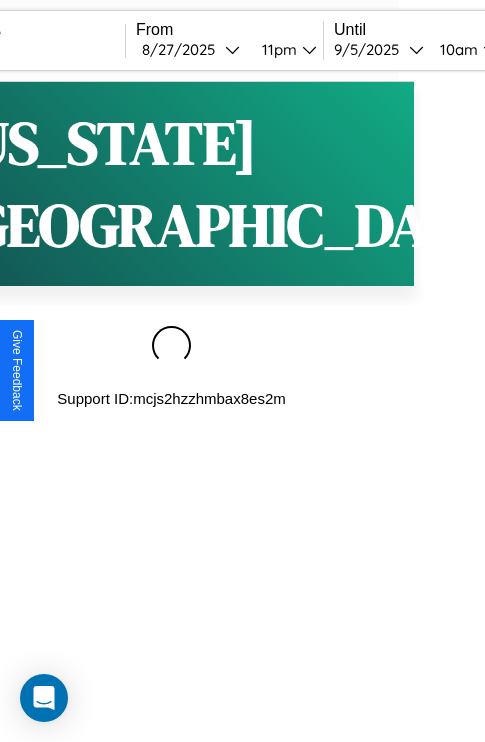 scroll, scrollTop: 0, scrollLeft: 0, axis: both 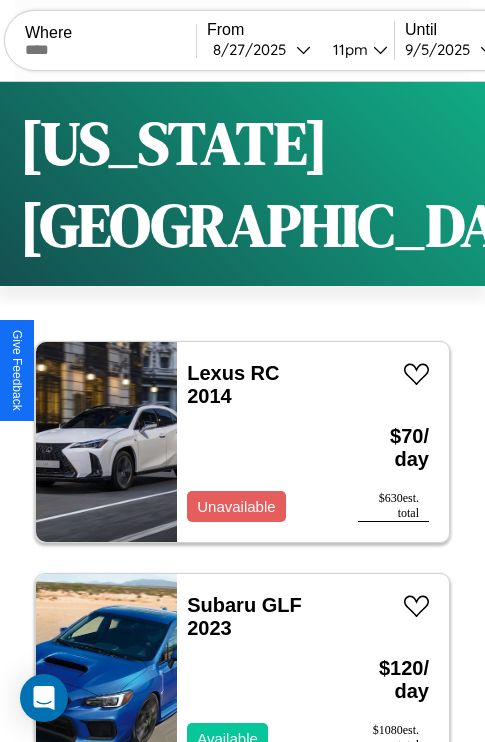 click on "Filters" at bounding box center [640, 184] 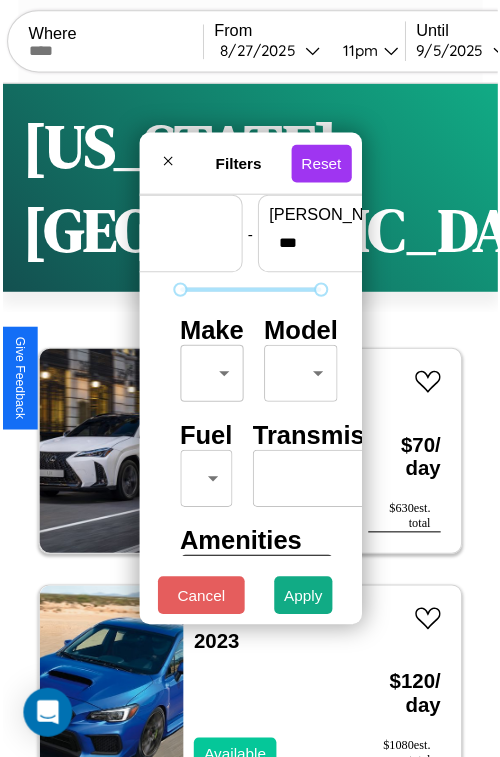 scroll, scrollTop: 59, scrollLeft: 0, axis: vertical 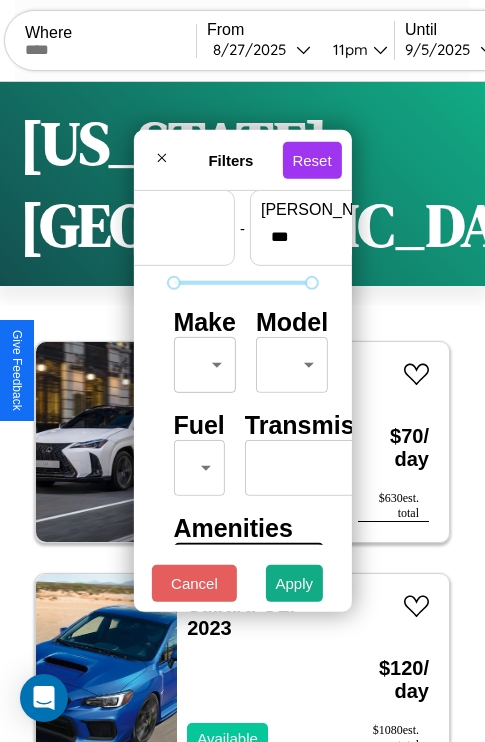 click on "CarGo Where From [DATE] 11pm Until [DATE] 10am Become a Host Login Sign Up [US_STATE][GEOGRAPHIC_DATA] Filters 146  cars in this area These cars can be picked up in this city. Lexus   RC   2014 Unavailable $ 70  / day $ 630  est. total Subaru   GLF   2023 Available $ 120  / day $ 1080  est. total Jeep   Wrangler JK   2019 Available $ 170  / day $ 1530  est. total Lincoln   Navigator   2014 Available $ 60  / day $ 540  est. total Lincoln   [PERSON_NAME]   2018 Available $ 60  / day $ 540  est. total Honda   VTX1800F   2017 Available $ 180  / day $ 1620  est. total GMC   NR   2024 Available $ 30  / day $ 270  est. total Lincoln   MKC   2019 Available $ 40  / day $ 360  est. total Jaguar   F-PACE   2017 Available $ 60  / day $ 540  est. total Volkswagen   KOMBI   2017 Unavailable $ 80  / day $ 720  est. total Tesla   Cybertruck   2023 Available $ 60  / day $ 540  est. total Audi   80   2018 Available $ 40  / day $ 360  est. total Lincoln   Nautilus   2014 Available $ 70  / day $ 630  est. total GMC   P6S   2024 $ 190" at bounding box center [242, 453] 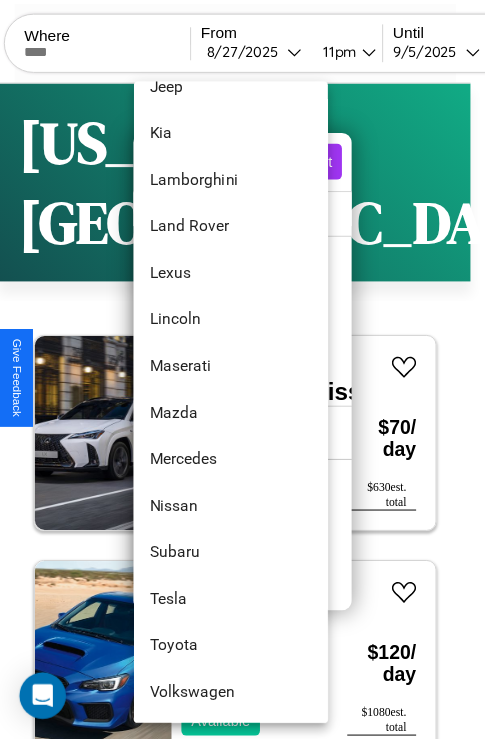 scroll, scrollTop: 1083, scrollLeft: 0, axis: vertical 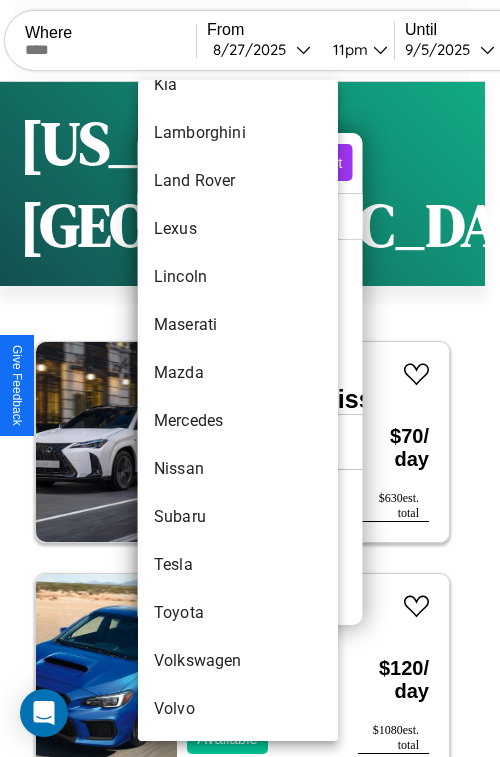 click on "Volvo" at bounding box center (238, 709) 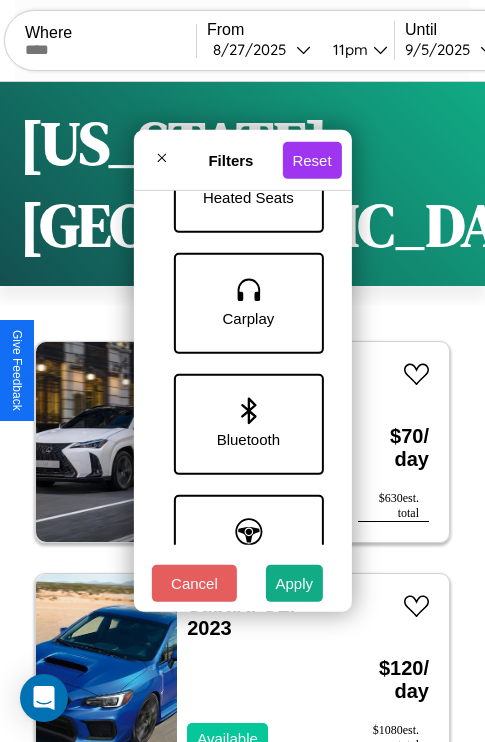 scroll, scrollTop: 1374, scrollLeft: 0, axis: vertical 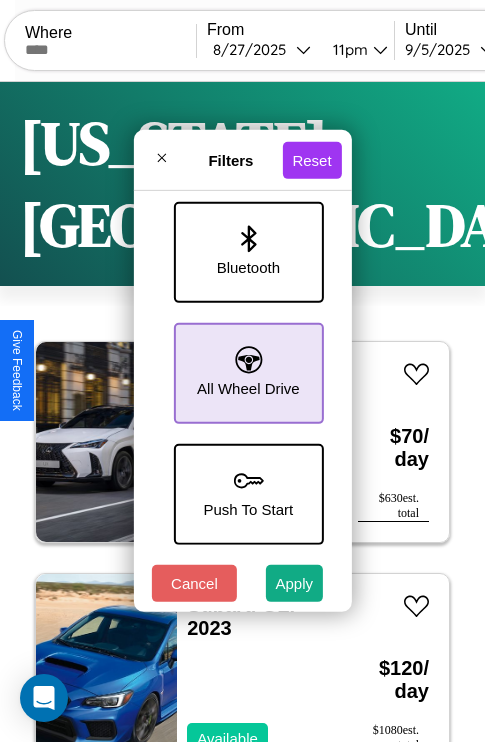 click 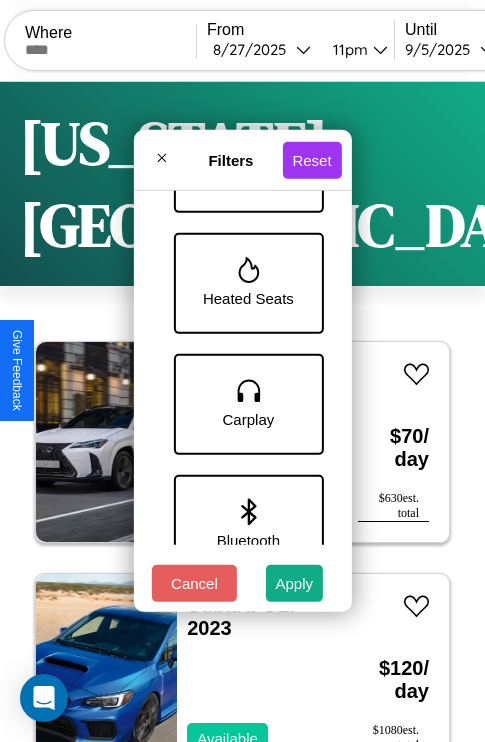scroll, scrollTop: 893, scrollLeft: 0, axis: vertical 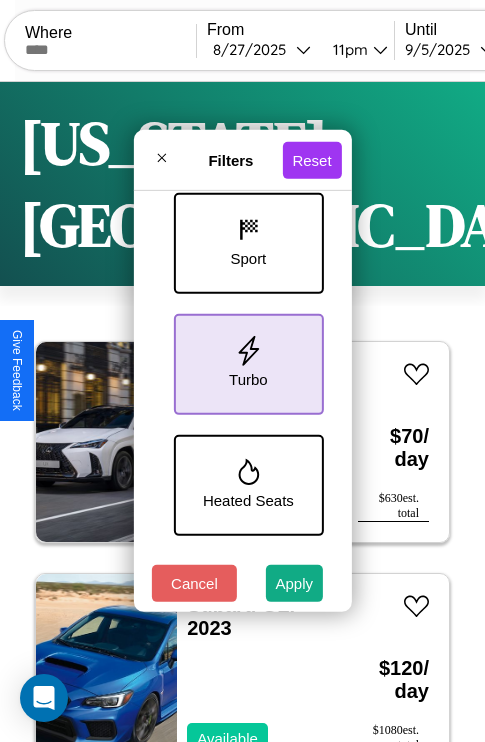 click 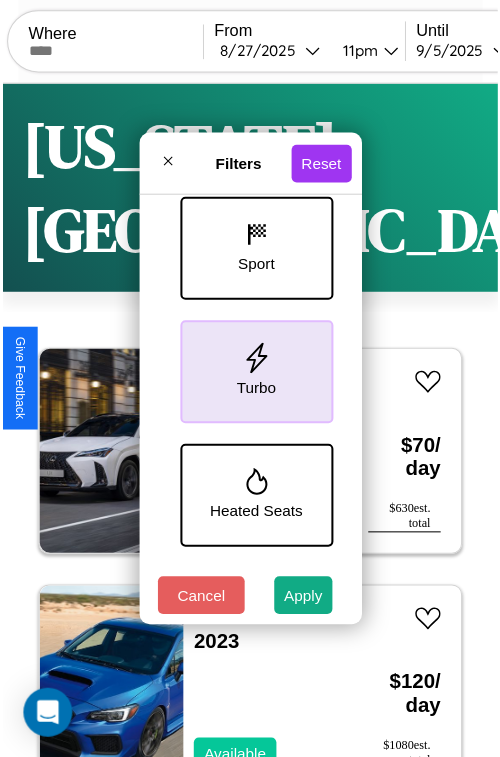 scroll, scrollTop: 1135, scrollLeft: 0, axis: vertical 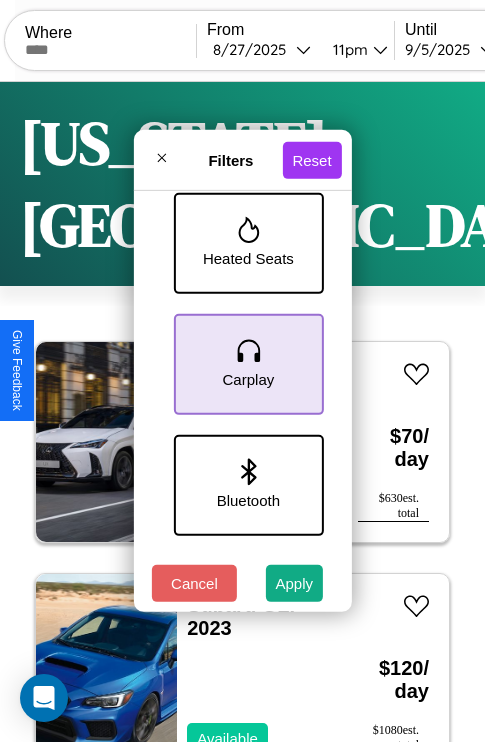 click 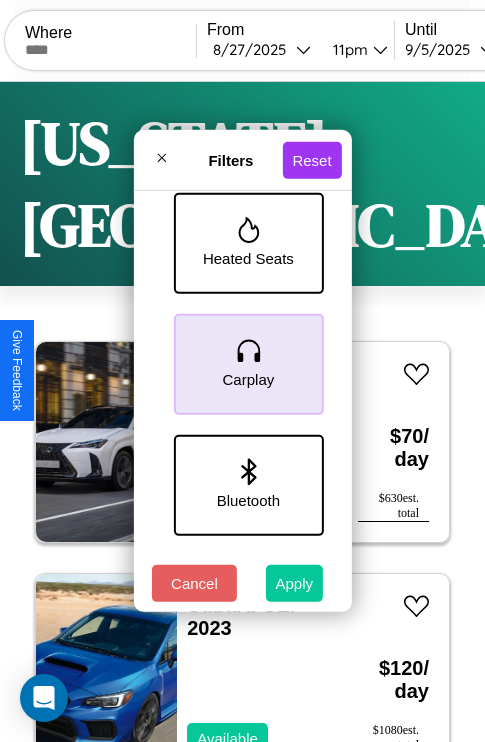 click on "Apply" at bounding box center (295, 583) 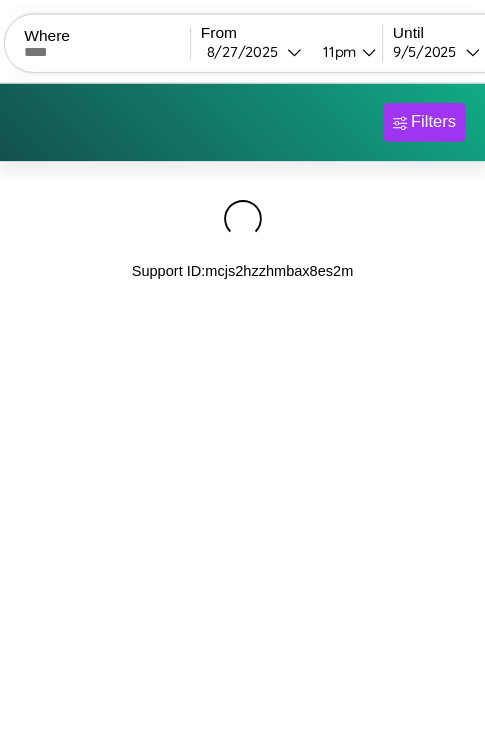 scroll, scrollTop: 0, scrollLeft: 0, axis: both 